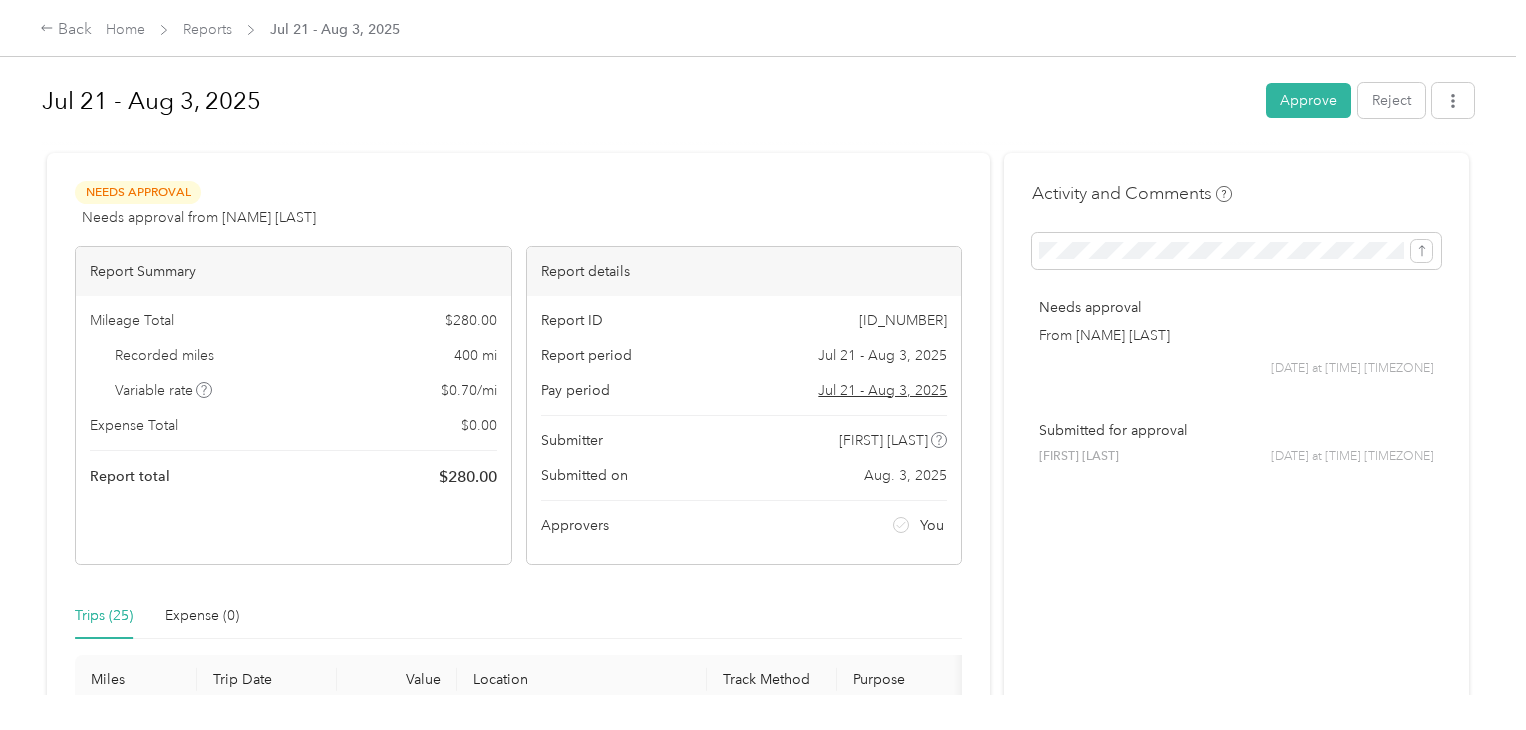 scroll, scrollTop: 0, scrollLeft: 0, axis: both 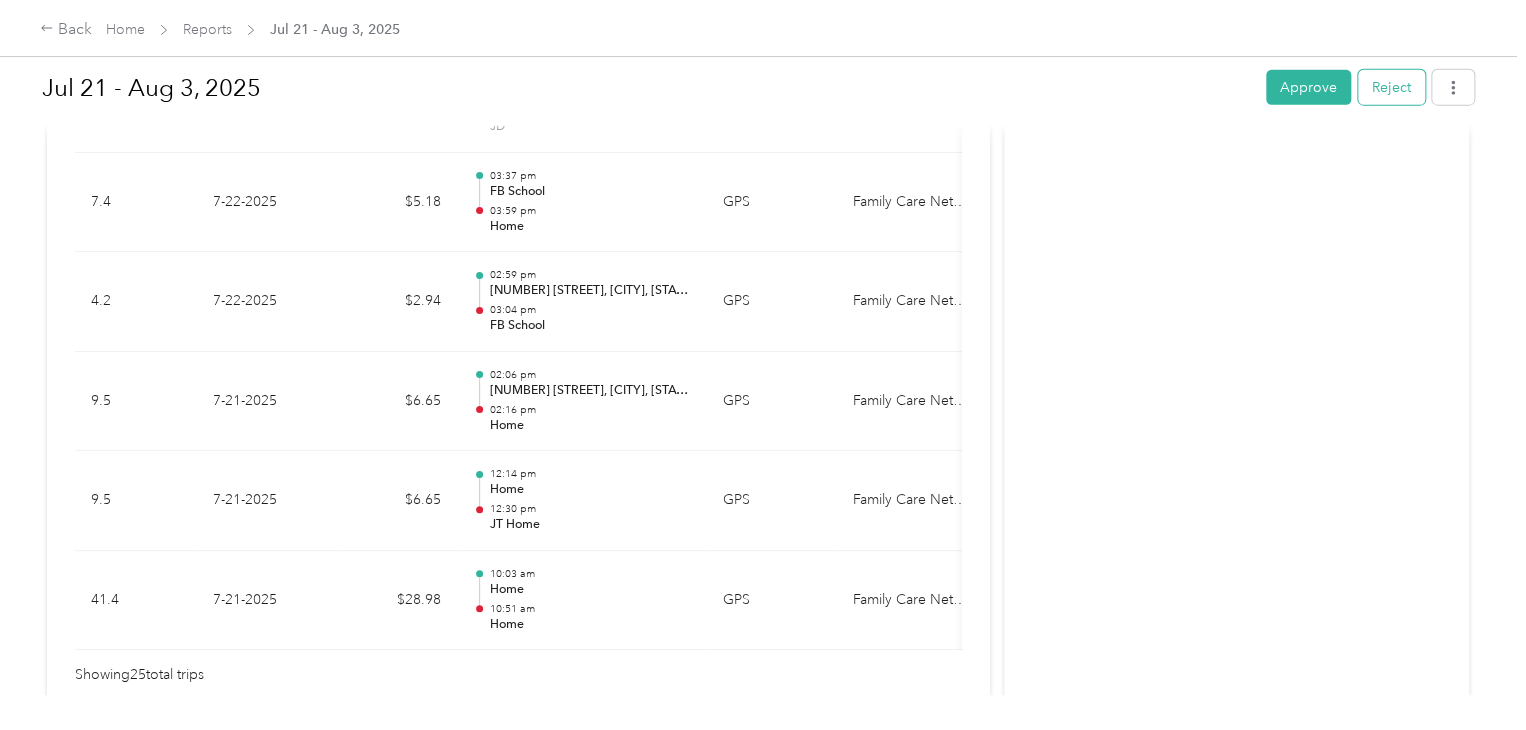 click on "Reject" at bounding box center [1391, 87] 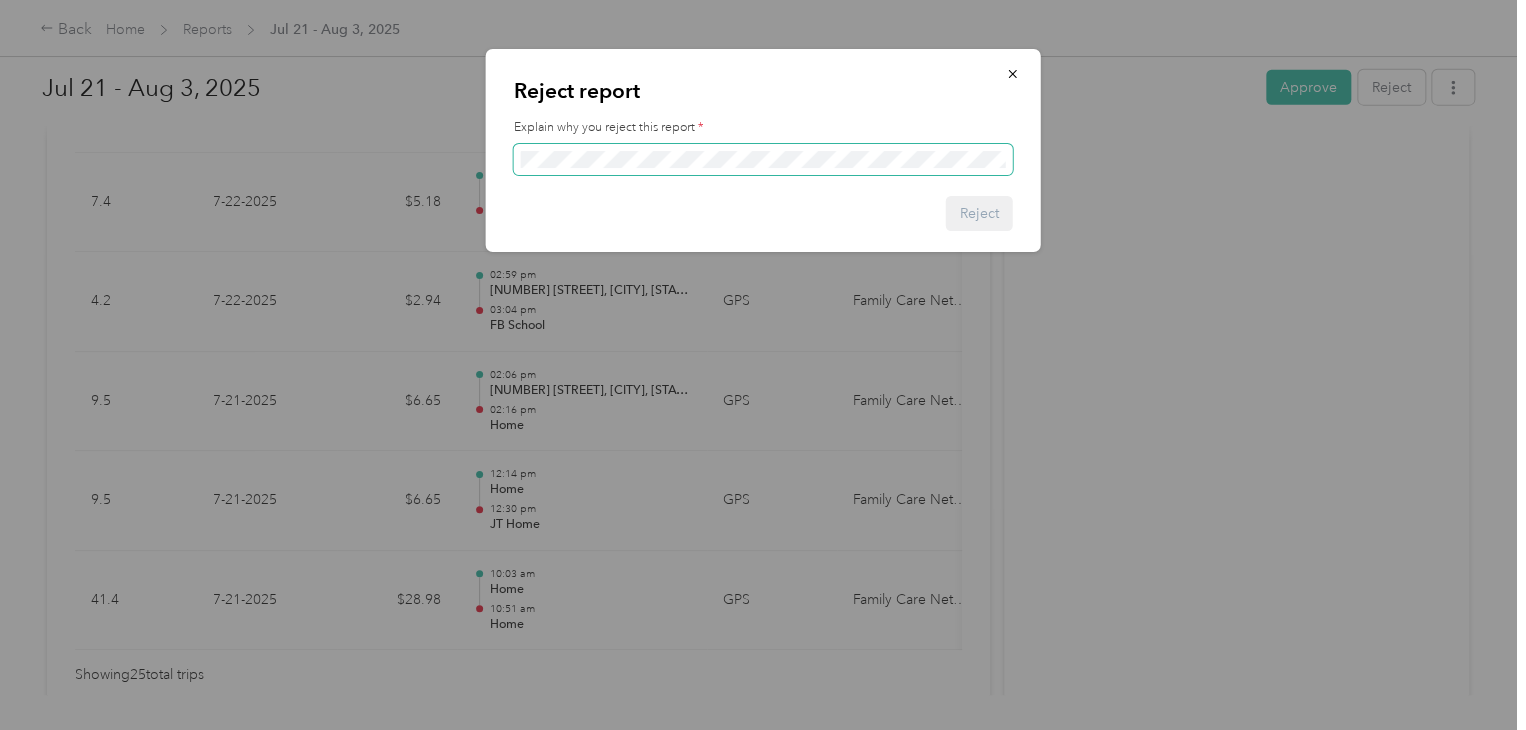 click at bounding box center [763, 160] 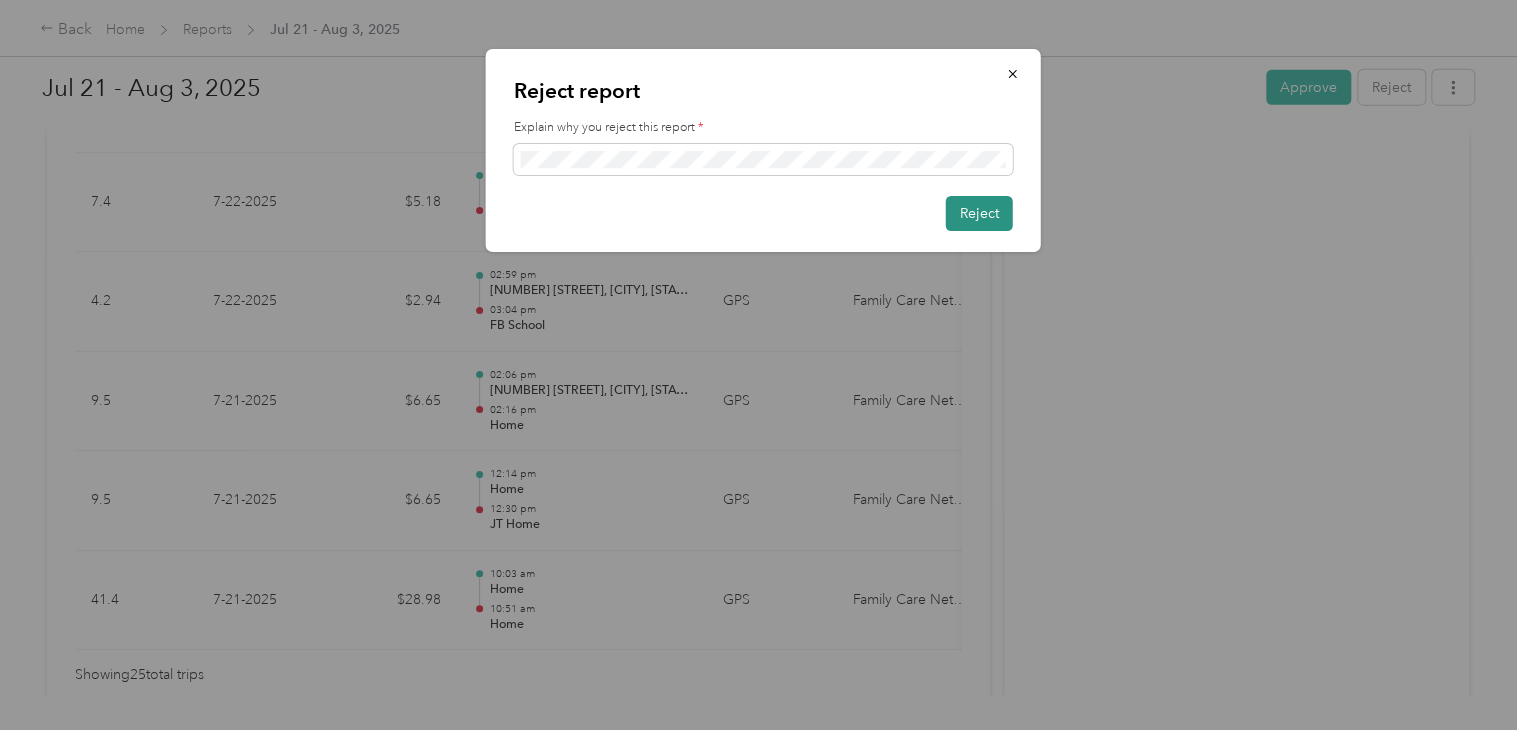 click on "Reject" at bounding box center [979, 213] 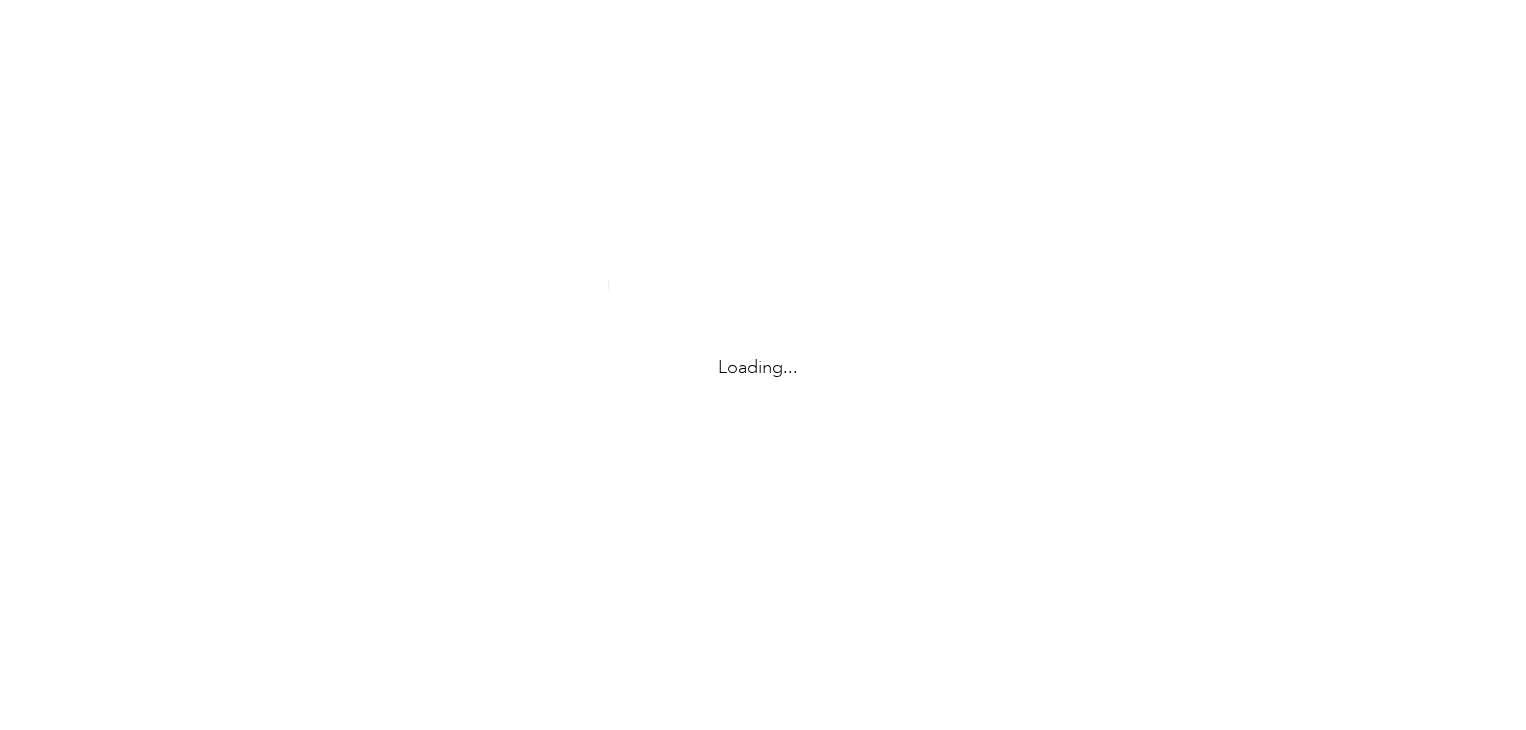 scroll, scrollTop: 0, scrollLeft: 0, axis: both 